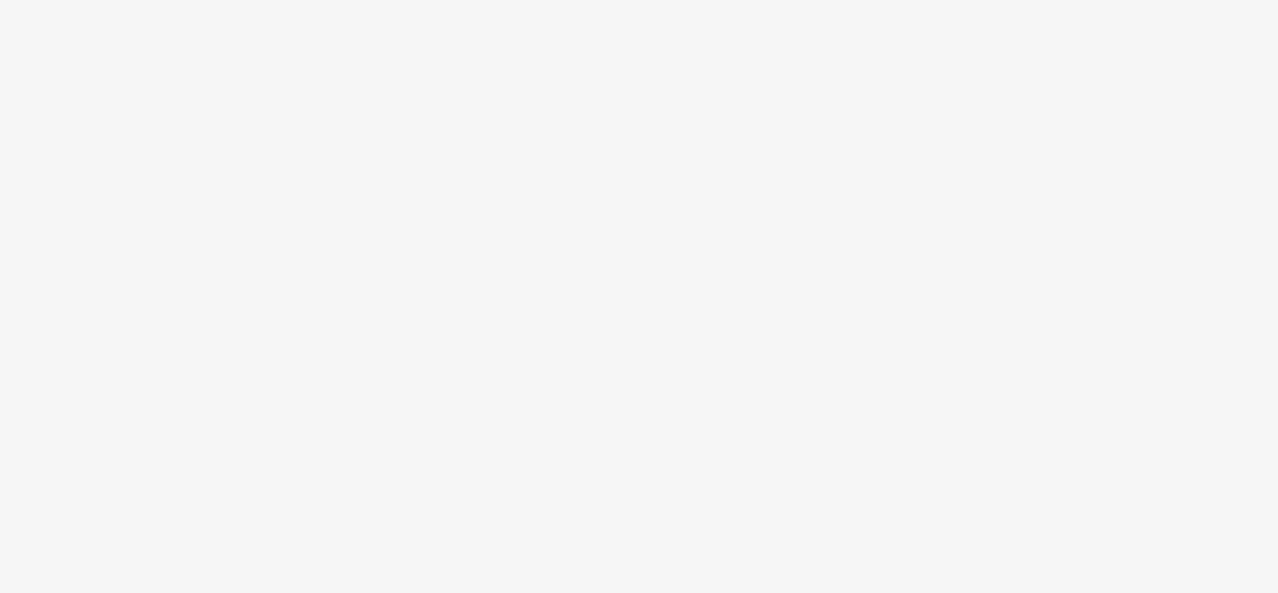 scroll, scrollTop: 0, scrollLeft: 0, axis: both 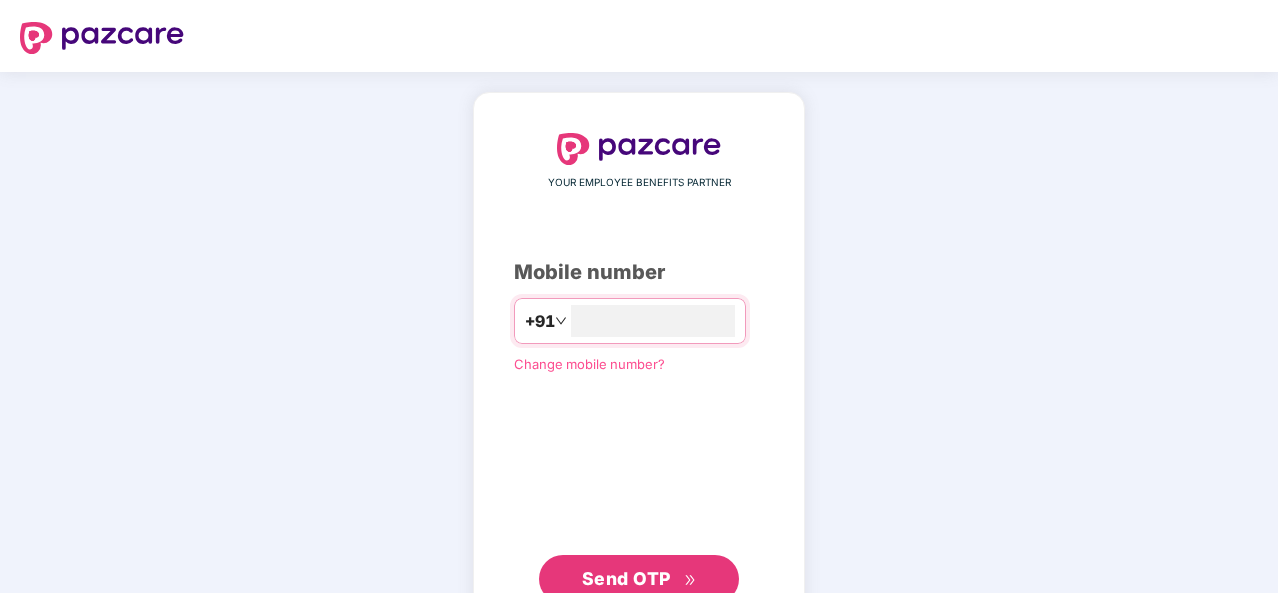 type on "**********" 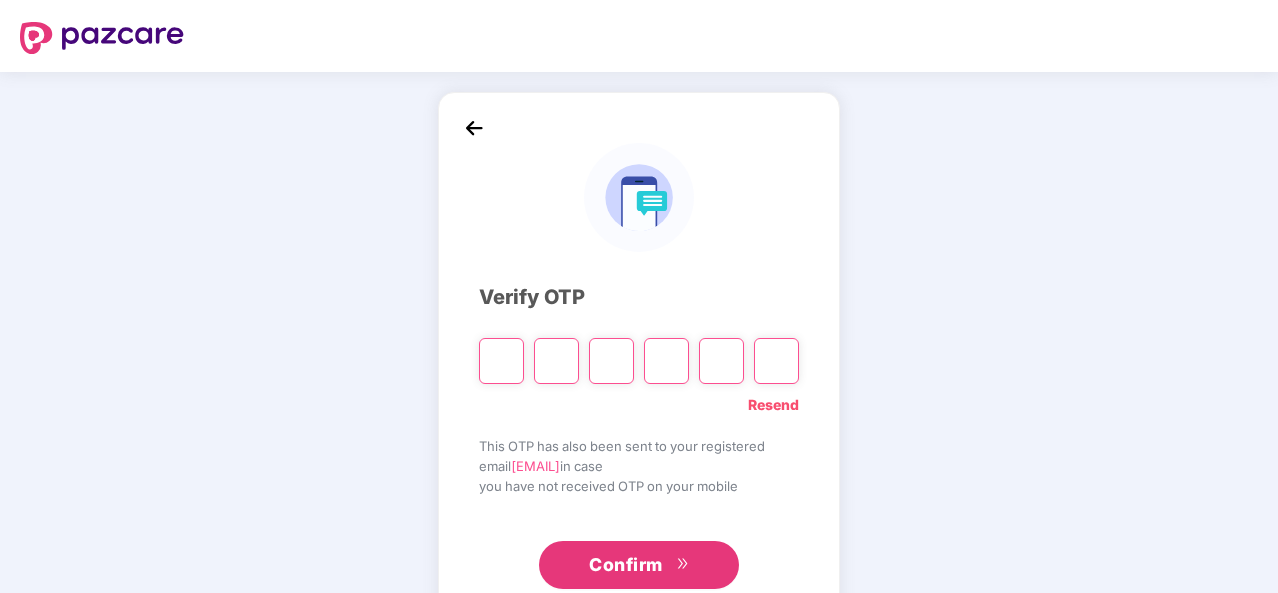 type on "*" 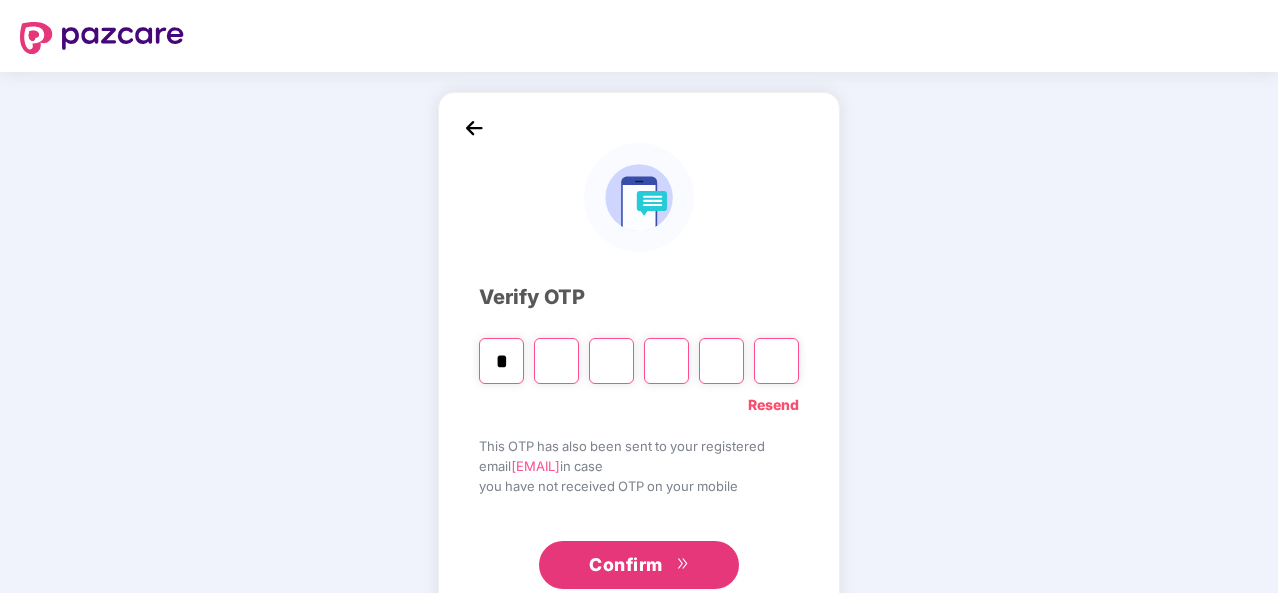 type on "*" 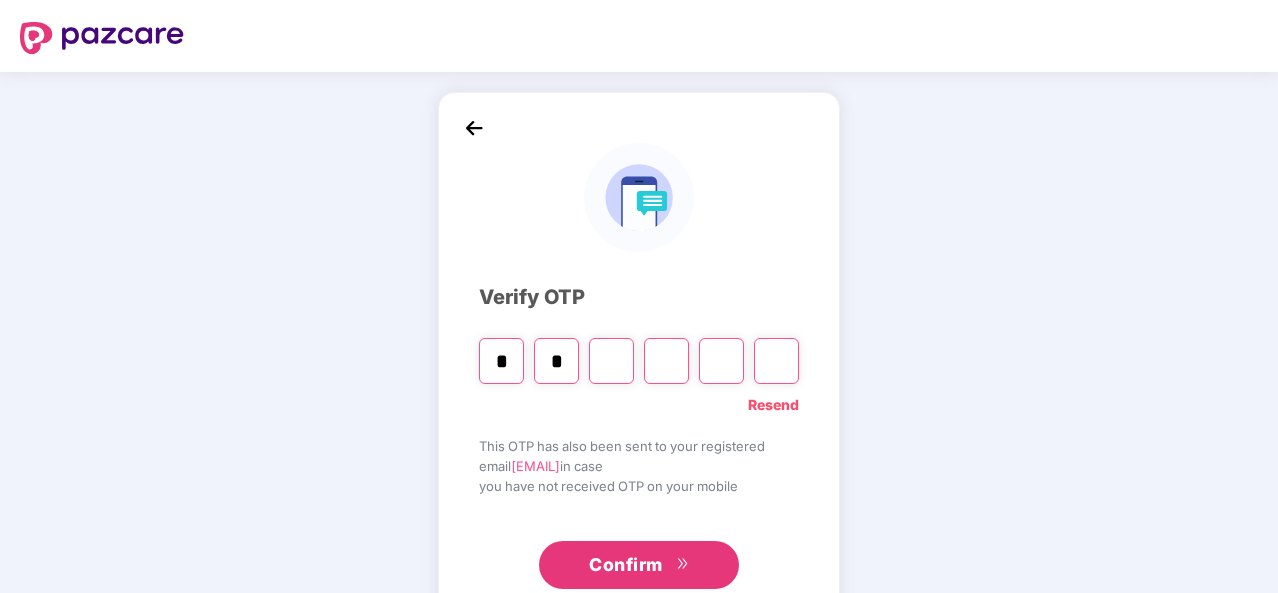 type on "*" 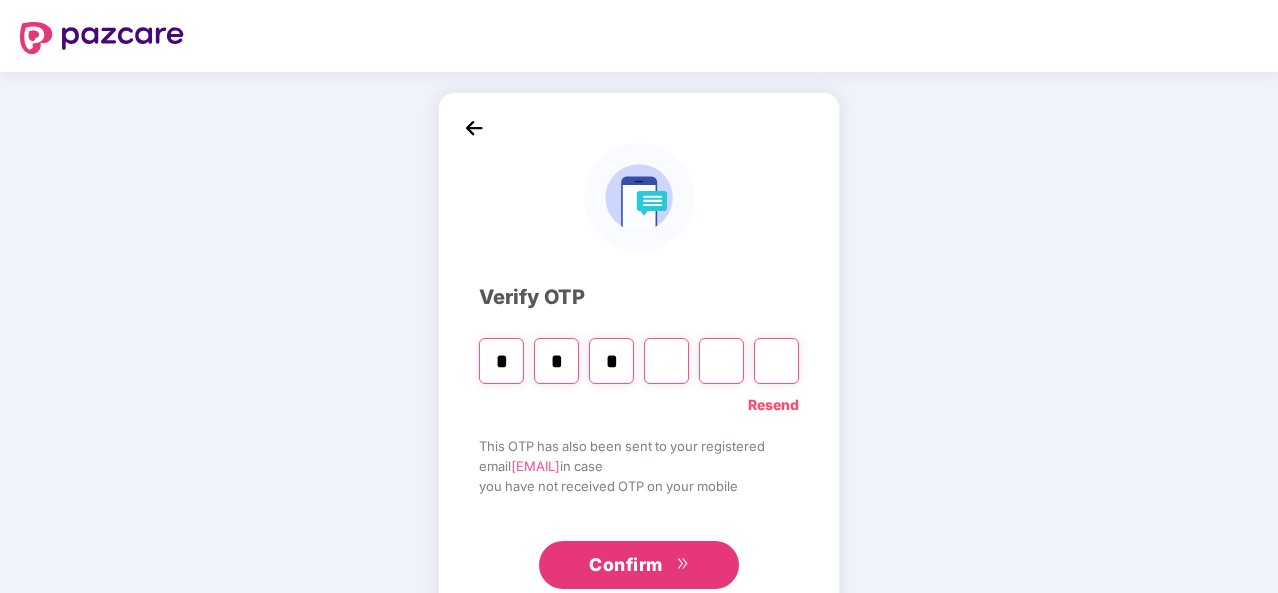 type on "*" 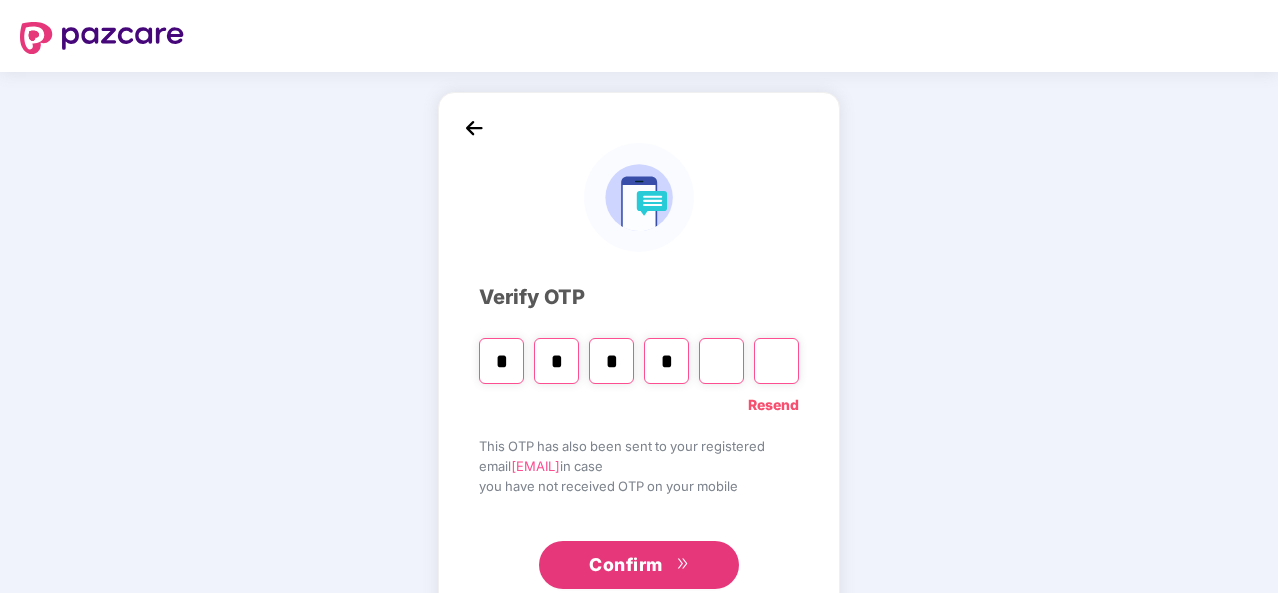 type on "*" 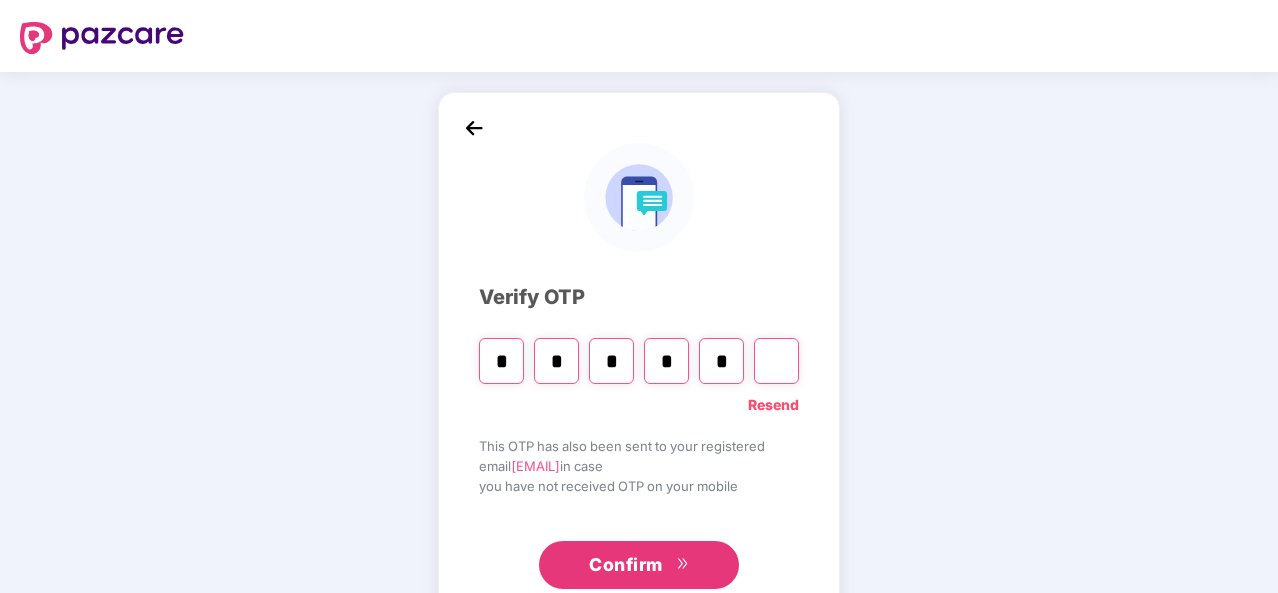 type on "*" 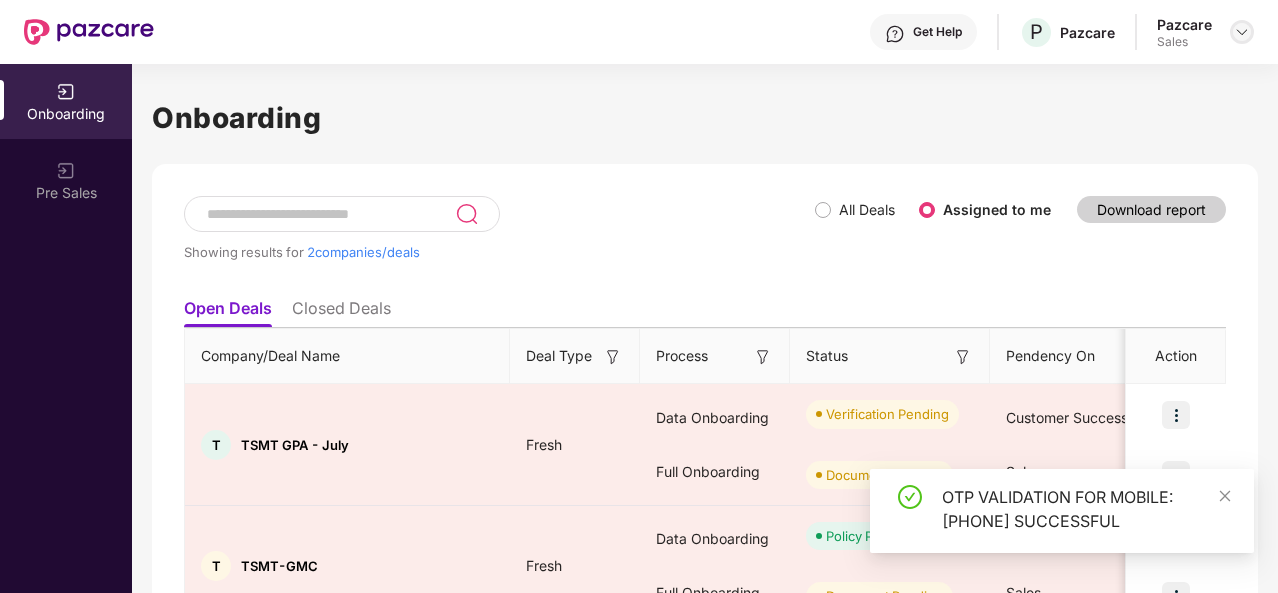 click at bounding box center (1242, 32) 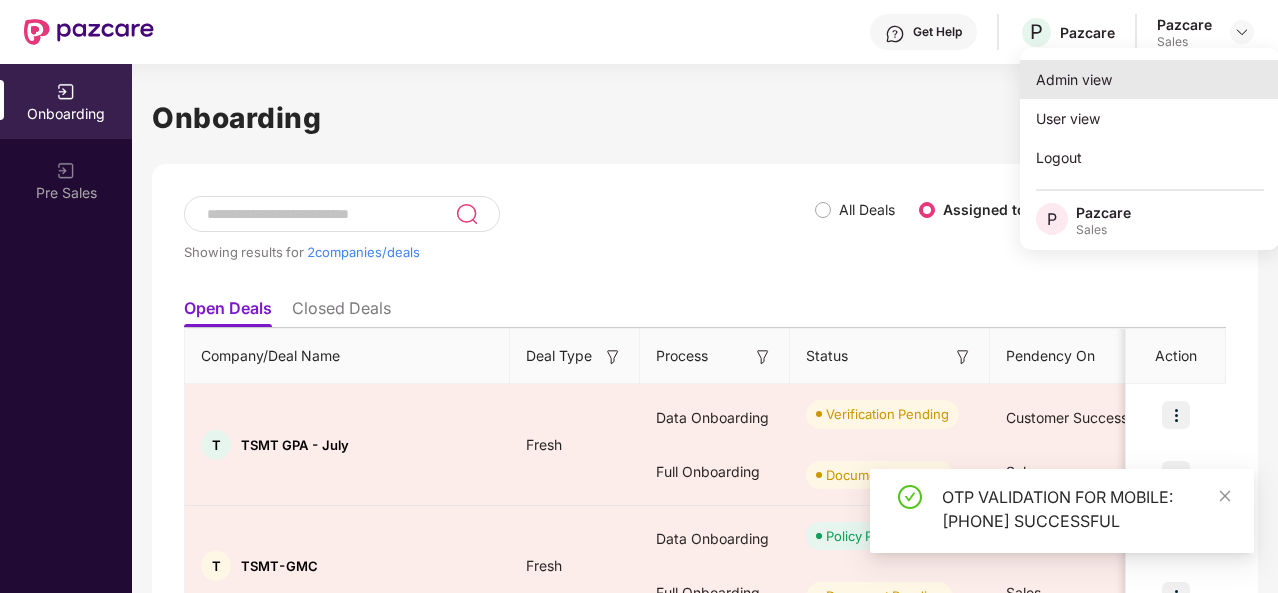 click on "Admin view" at bounding box center [1150, 79] 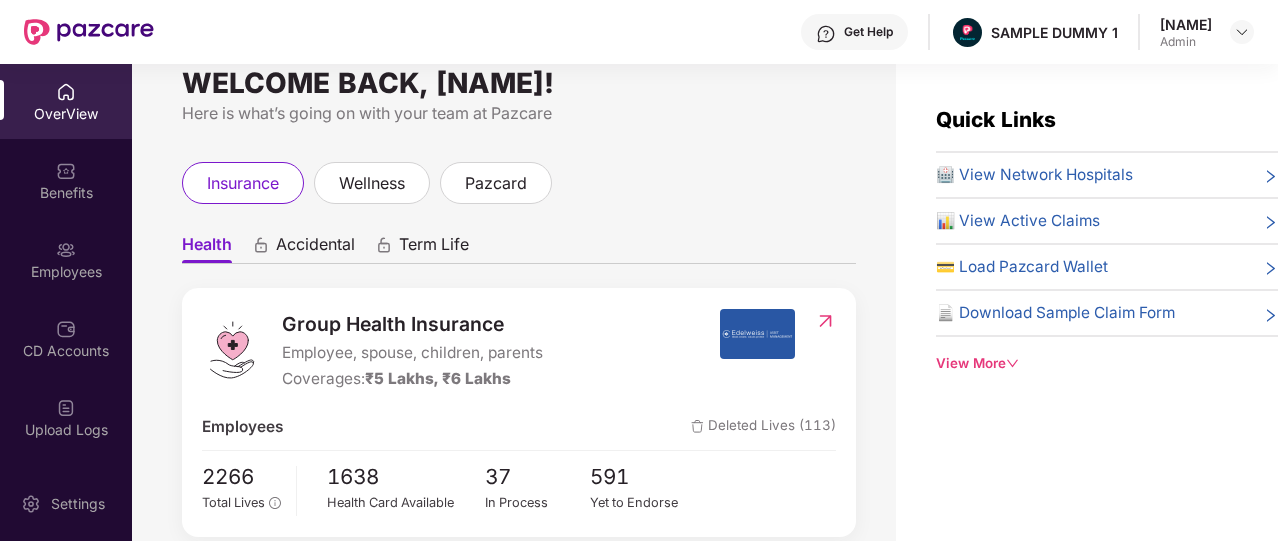 scroll, scrollTop: 0, scrollLeft: 0, axis: both 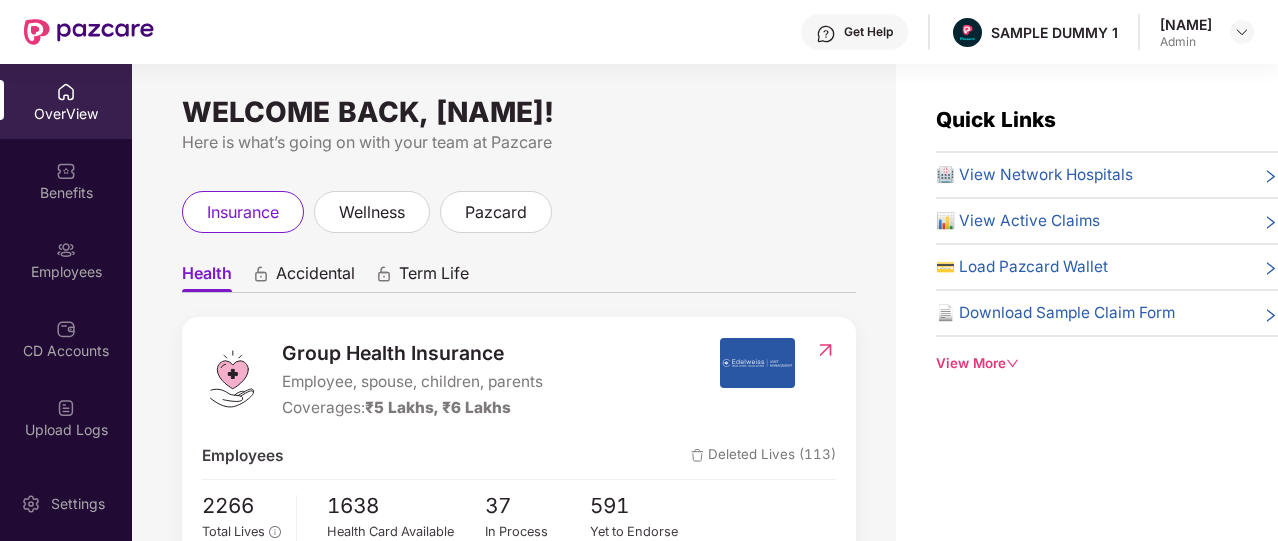 click on "Get Help" at bounding box center (868, 32) 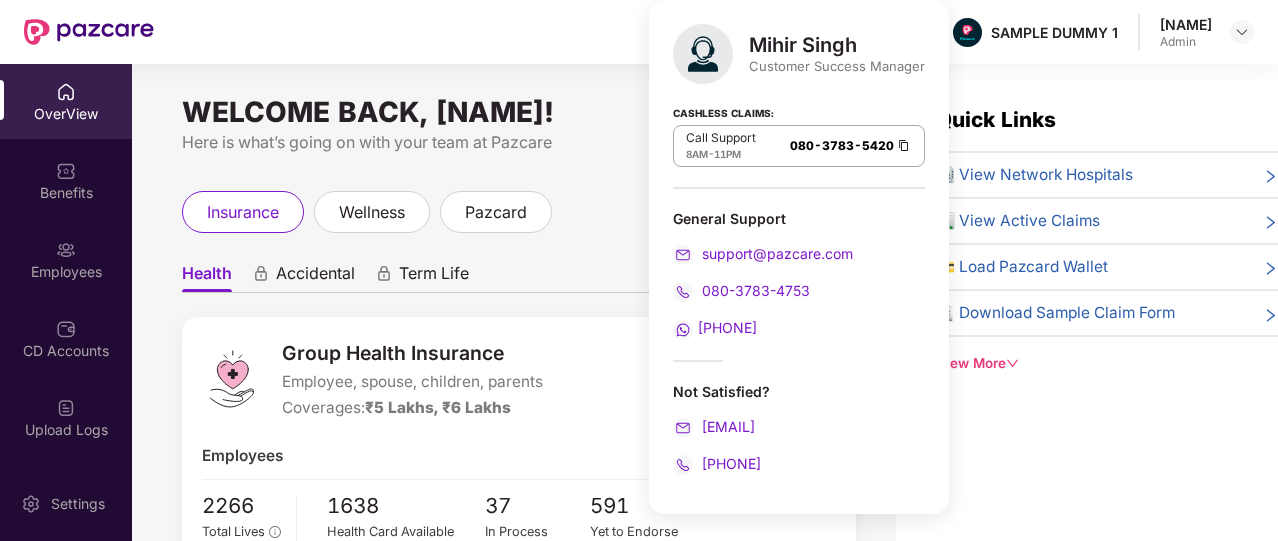 click on "insurance   wellness   pazcard" at bounding box center (519, 212) 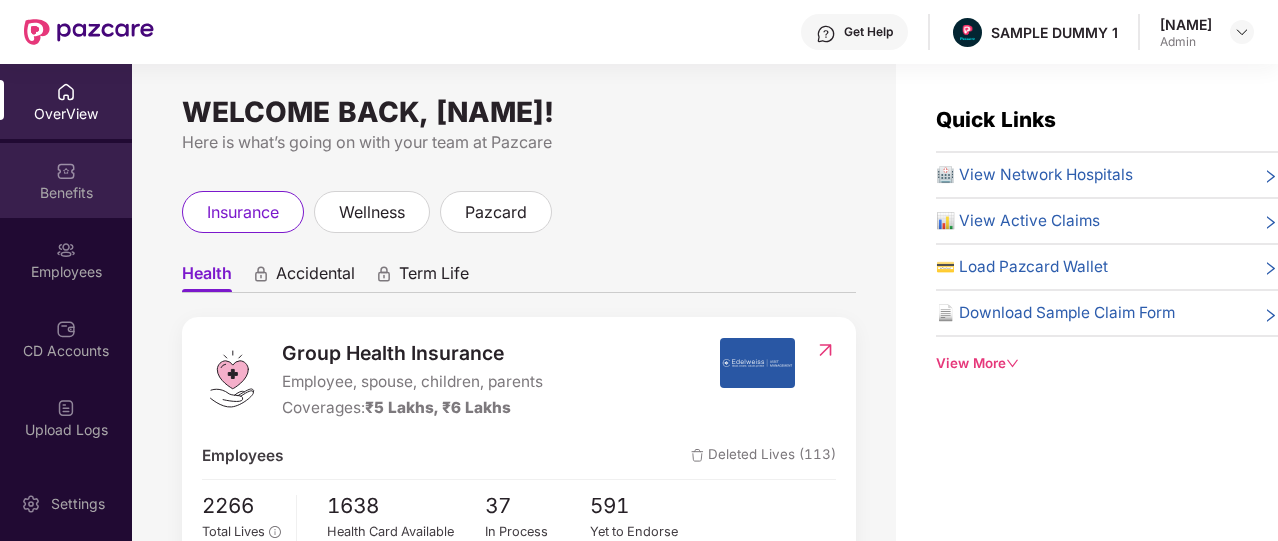 click on "Benefits" at bounding box center [66, 180] 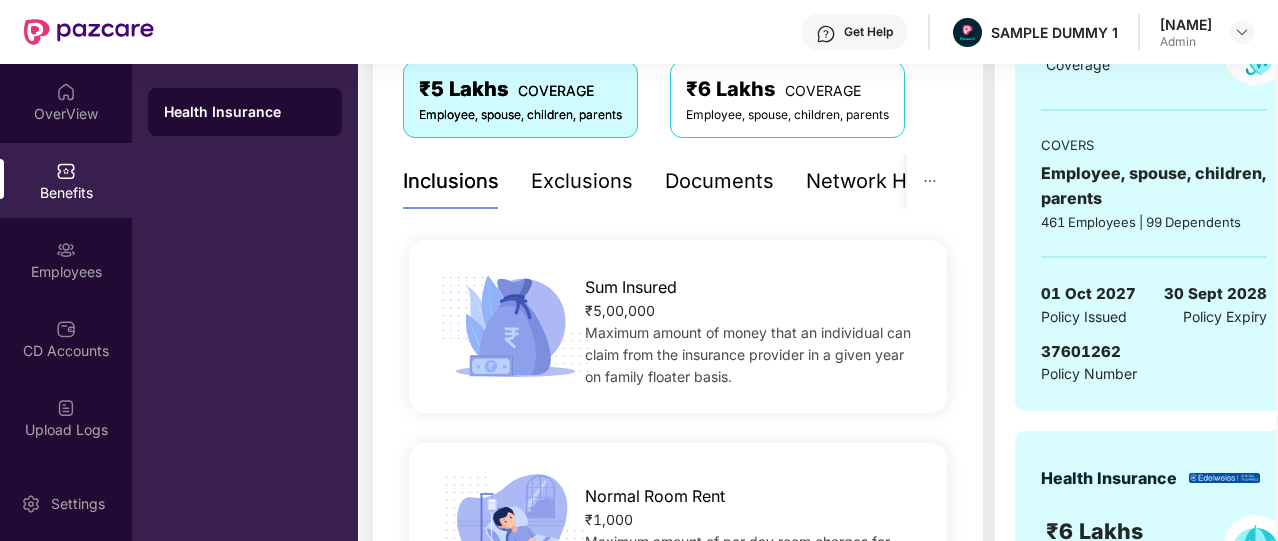 scroll, scrollTop: 353, scrollLeft: 0, axis: vertical 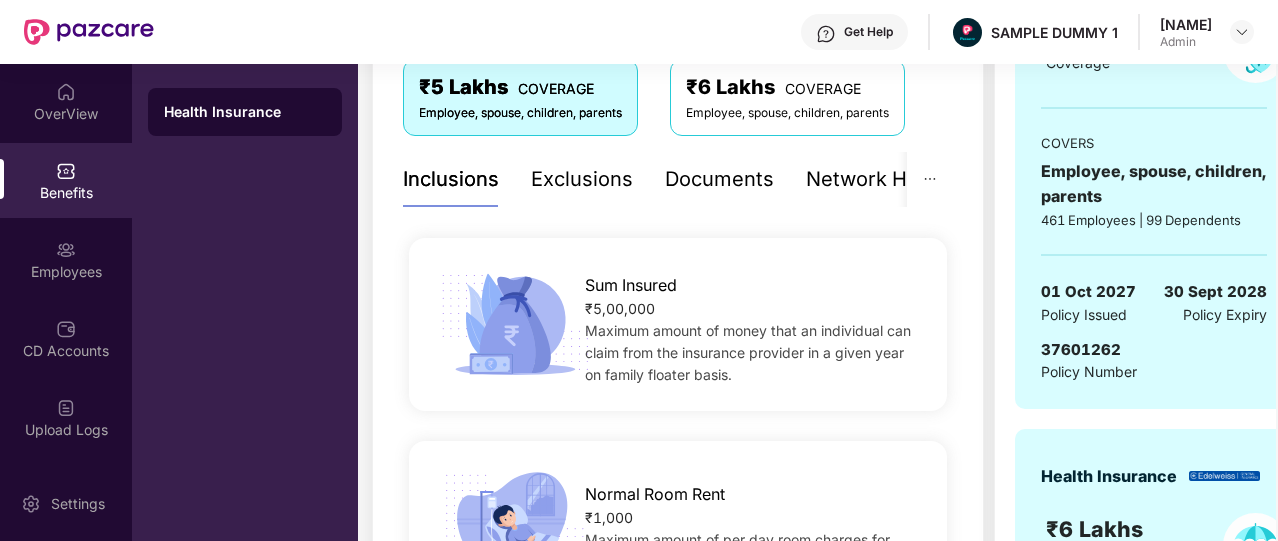 click on "Documents" at bounding box center (719, 179) 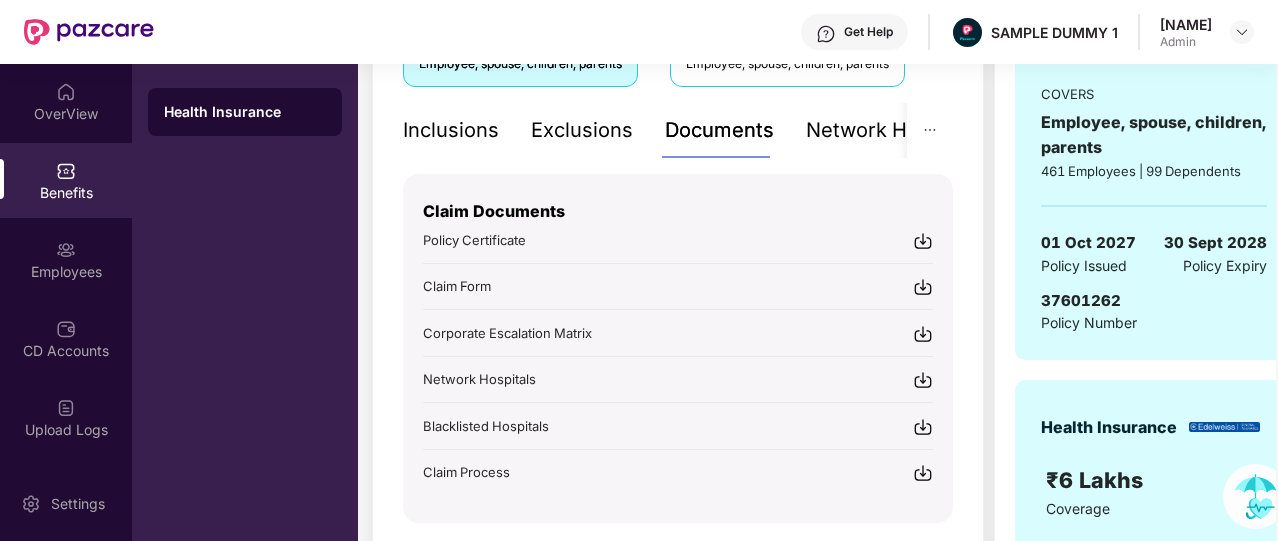 scroll, scrollTop: 403, scrollLeft: 0, axis: vertical 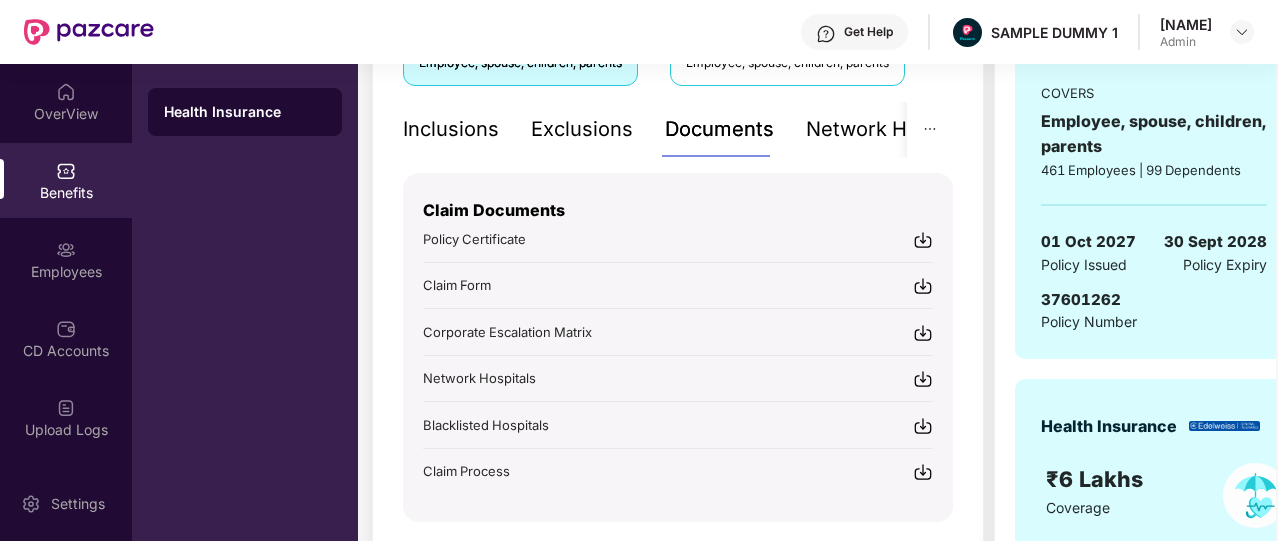 click on "Network Hospitals" at bounding box center (893, 129) 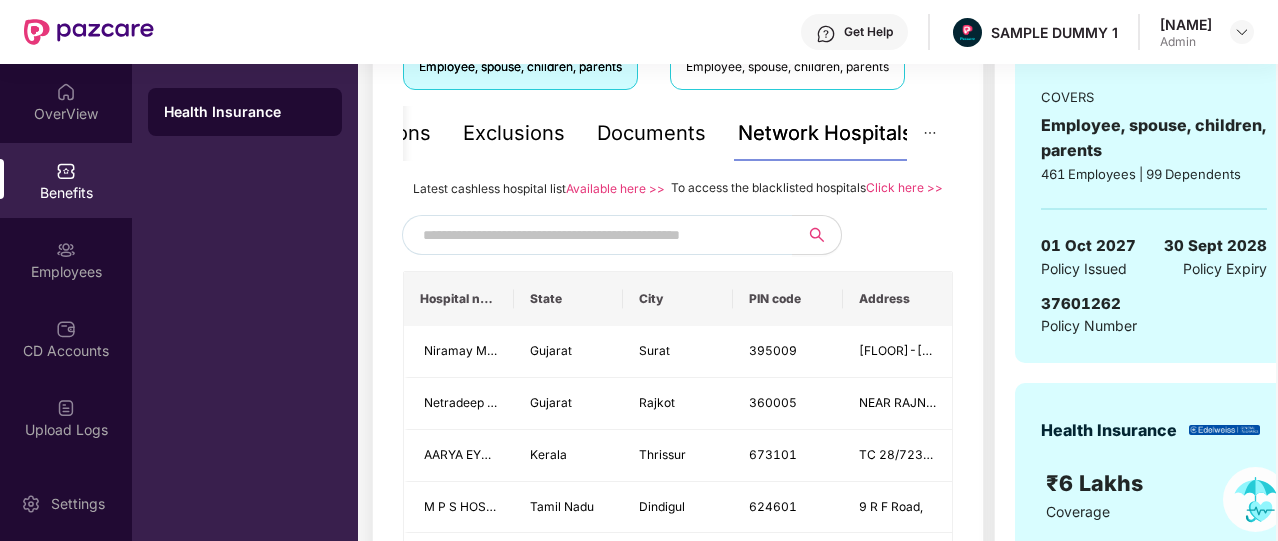 scroll, scrollTop: 397, scrollLeft: 0, axis: vertical 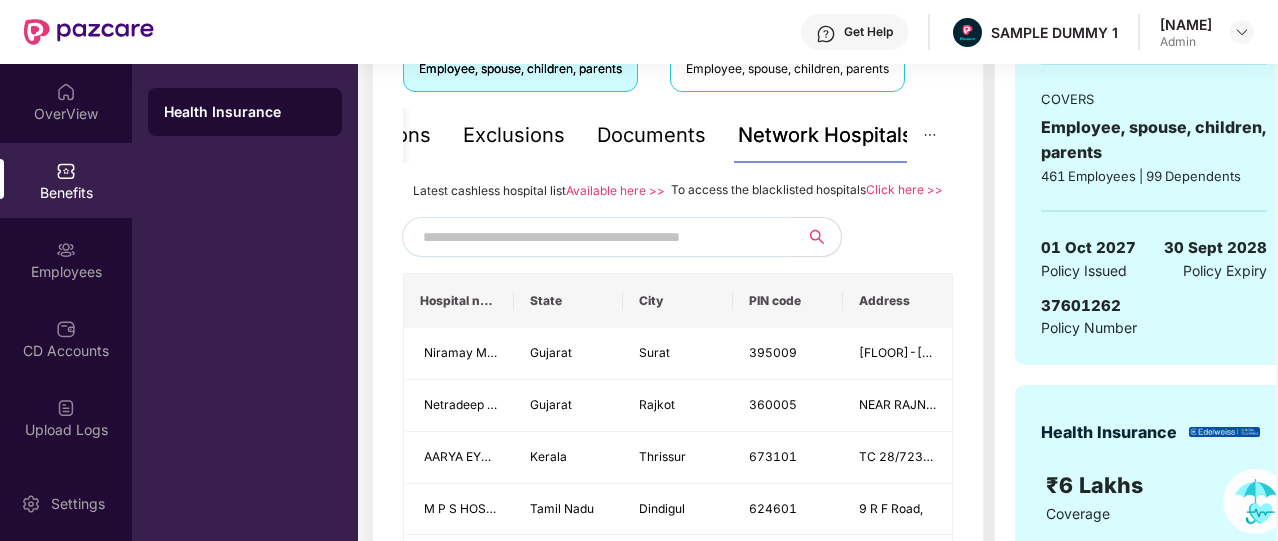 click at bounding box center (594, 237) 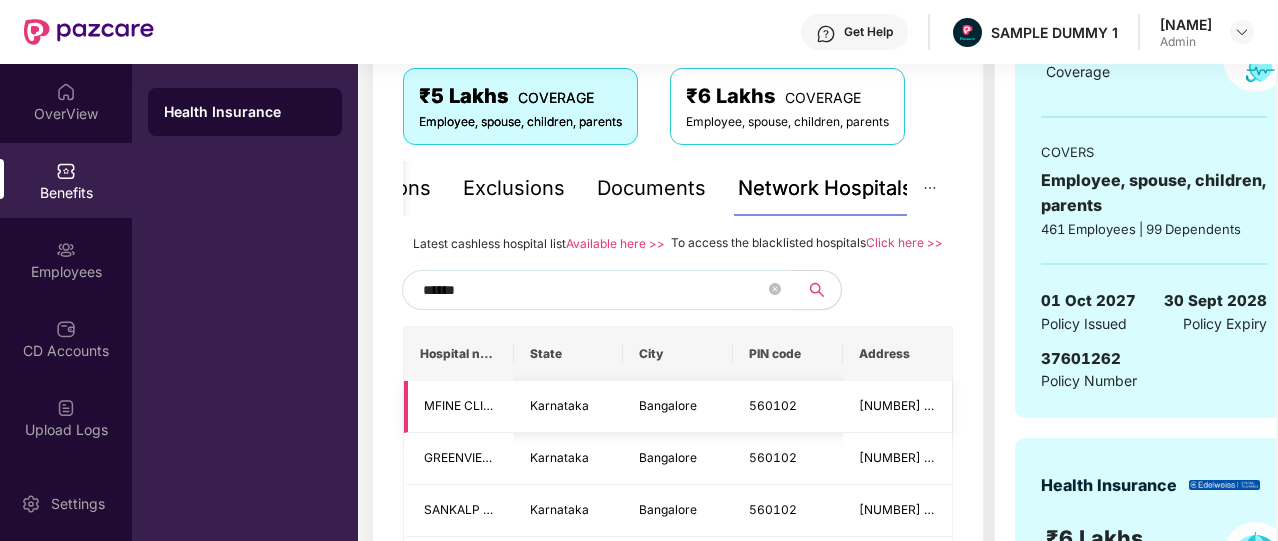 scroll, scrollTop: 332, scrollLeft: 0, axis: vertical 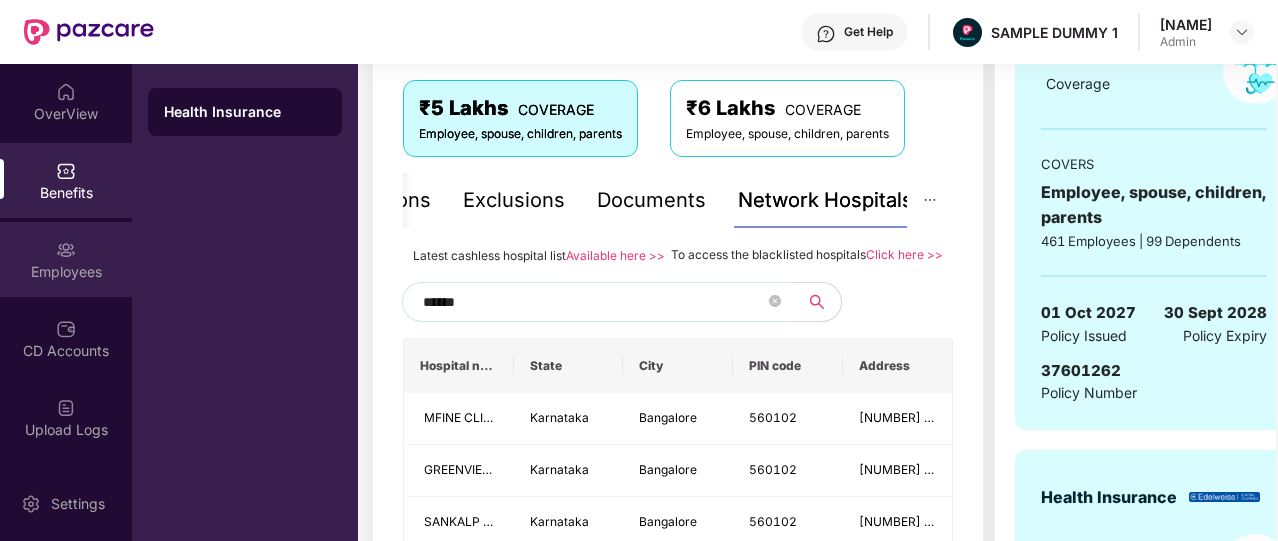 type on "******" 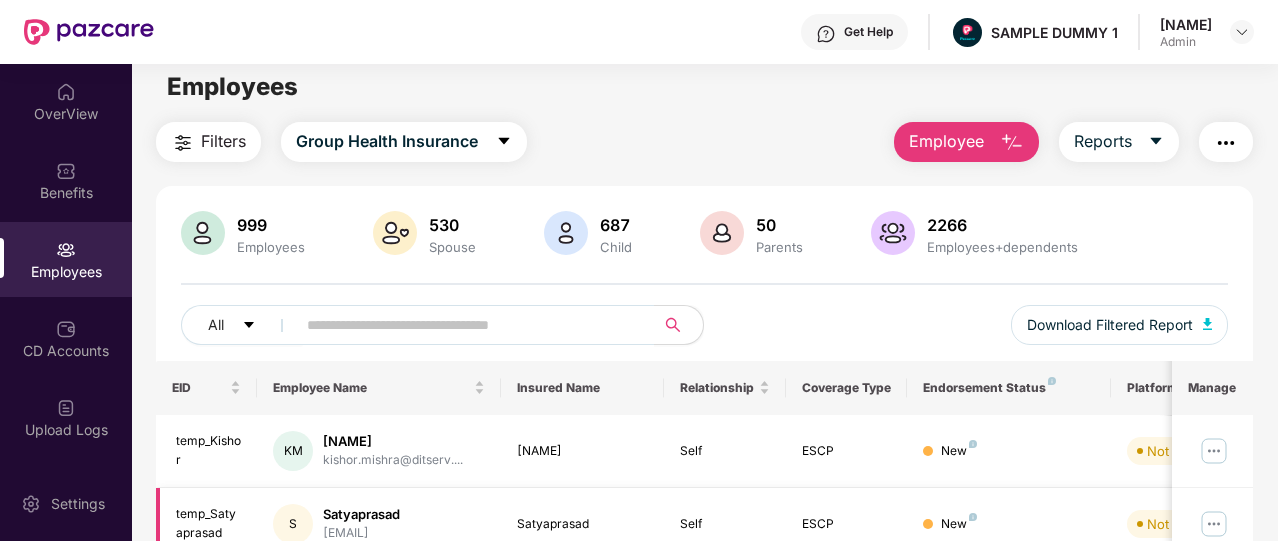 scroll, scrollTop: 0, scrollLeft: 0, axis: both 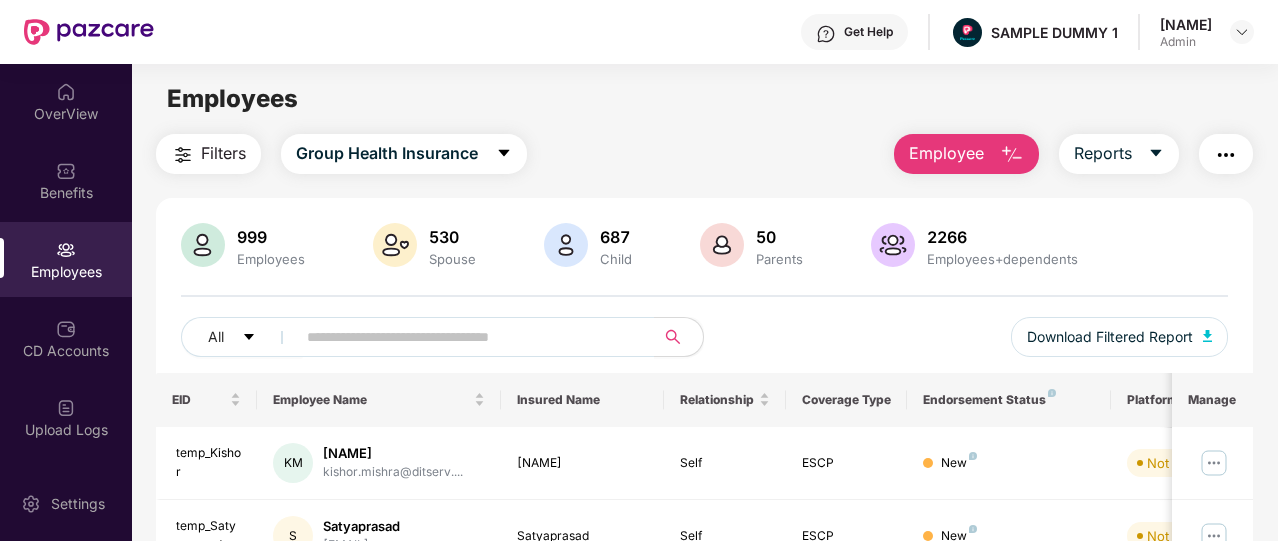 click on "Employee" at bounding box center [966, 154] 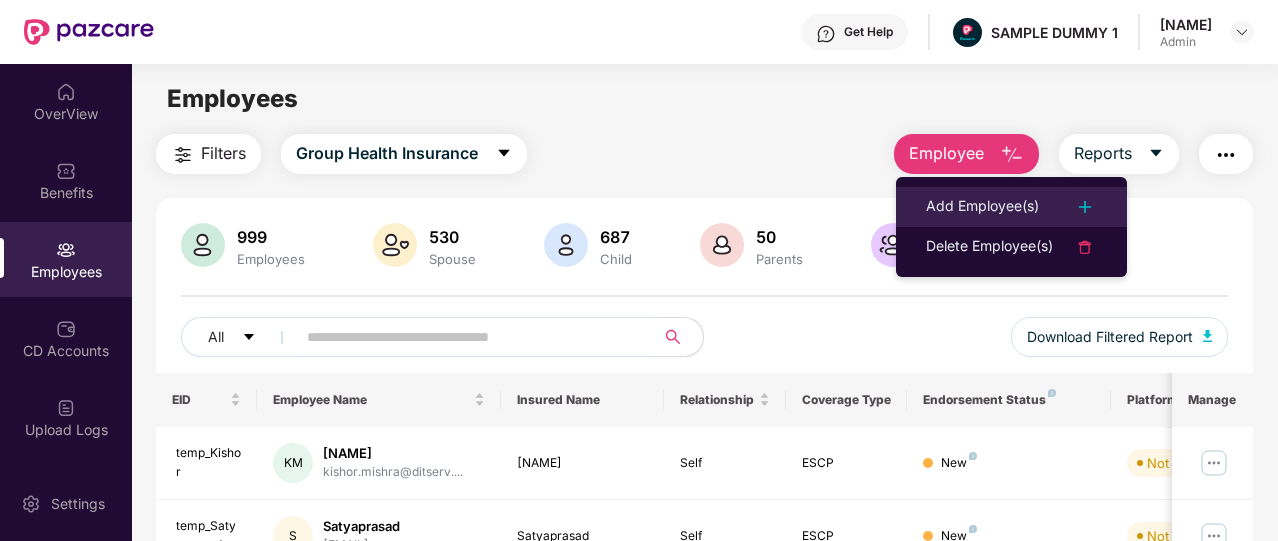 click on "Add Employee(s)" at bounding box center (982, 207) 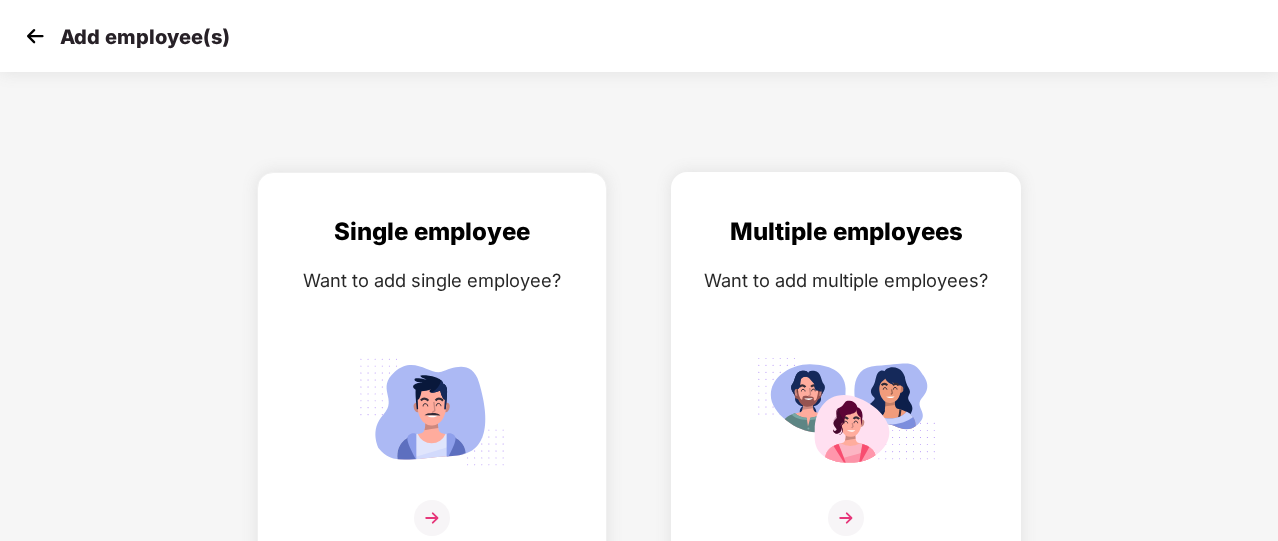 scroll, scrollTop: 24, scrollLeft: 0, axis: vertical 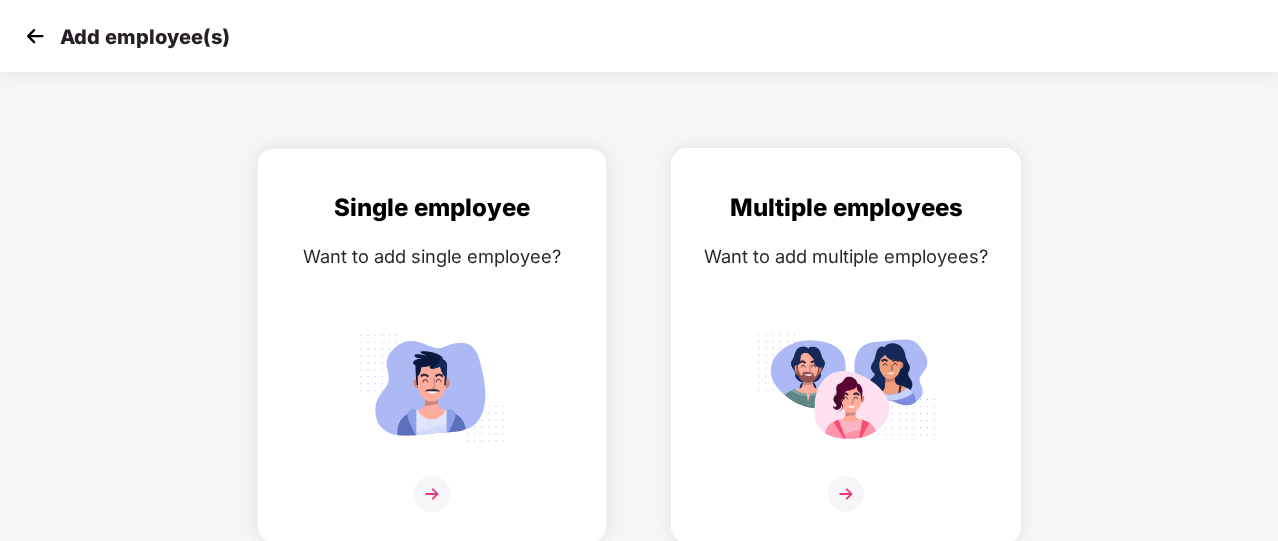 click at bounding box center (846, 387) 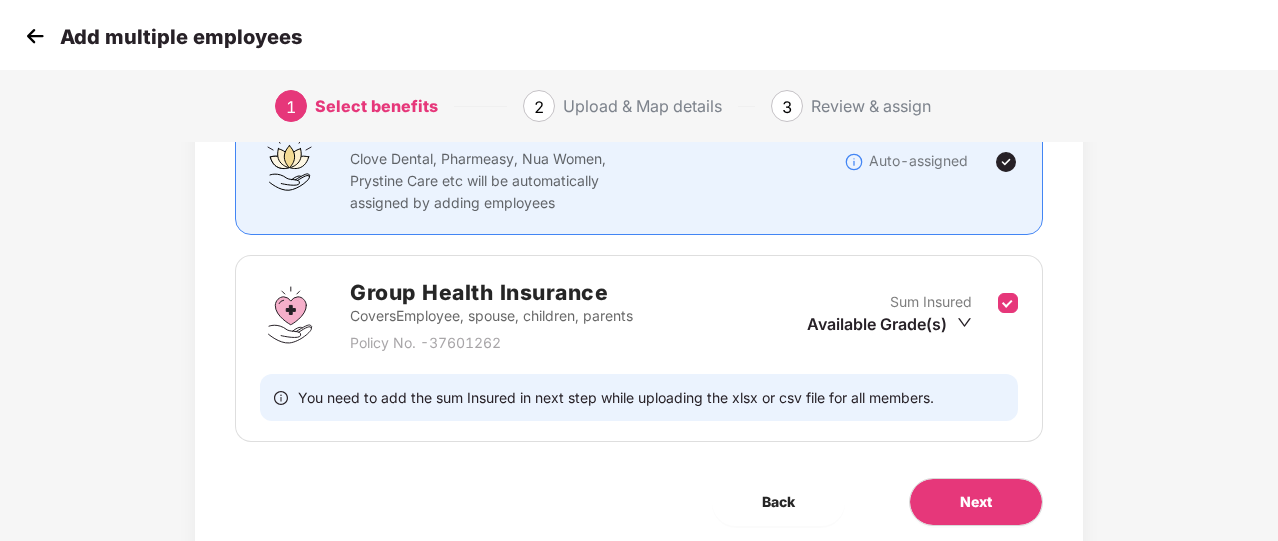scroll, scrollTop: 263, scrollLeft: 0, axis: vertical 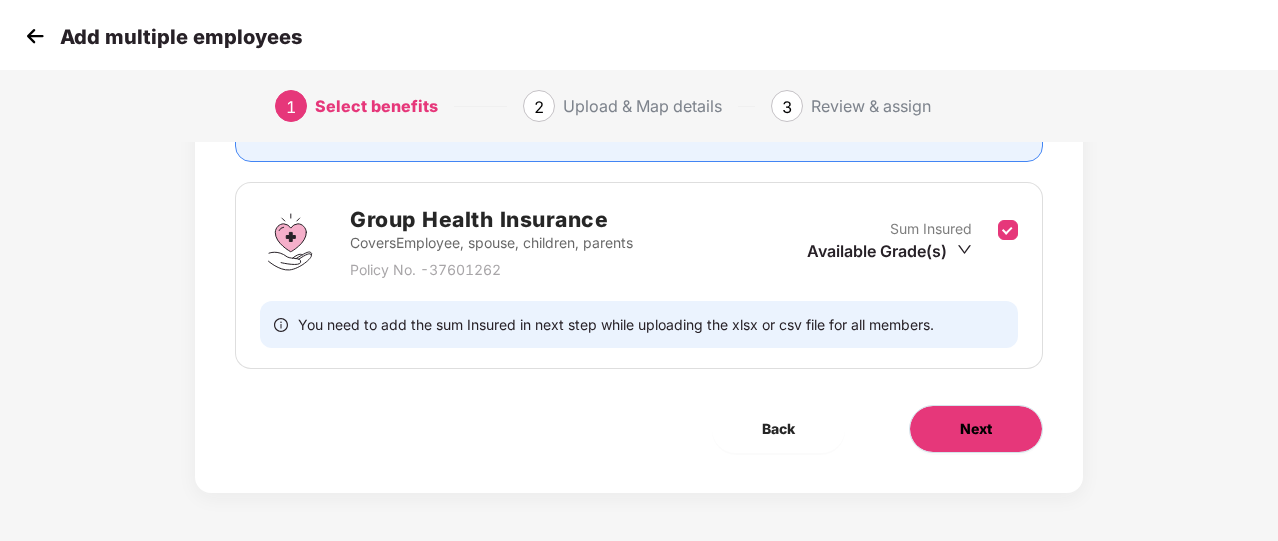 click on "Next" at bounding box center [976, 429] 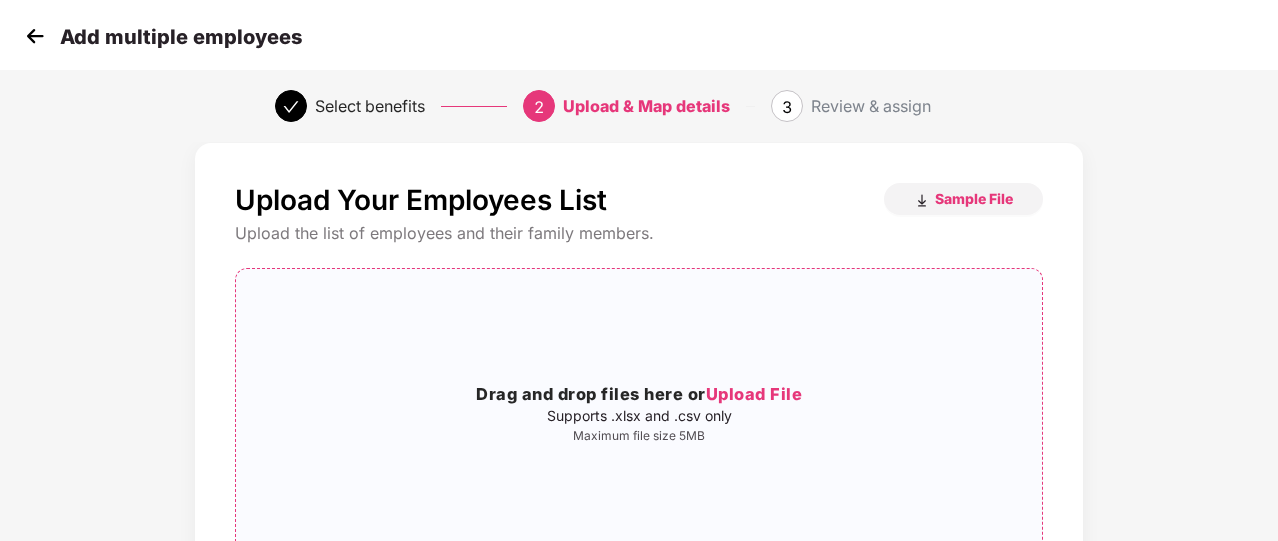 scroll, scrollTop: 0, scrollLeft: 0, axis: both 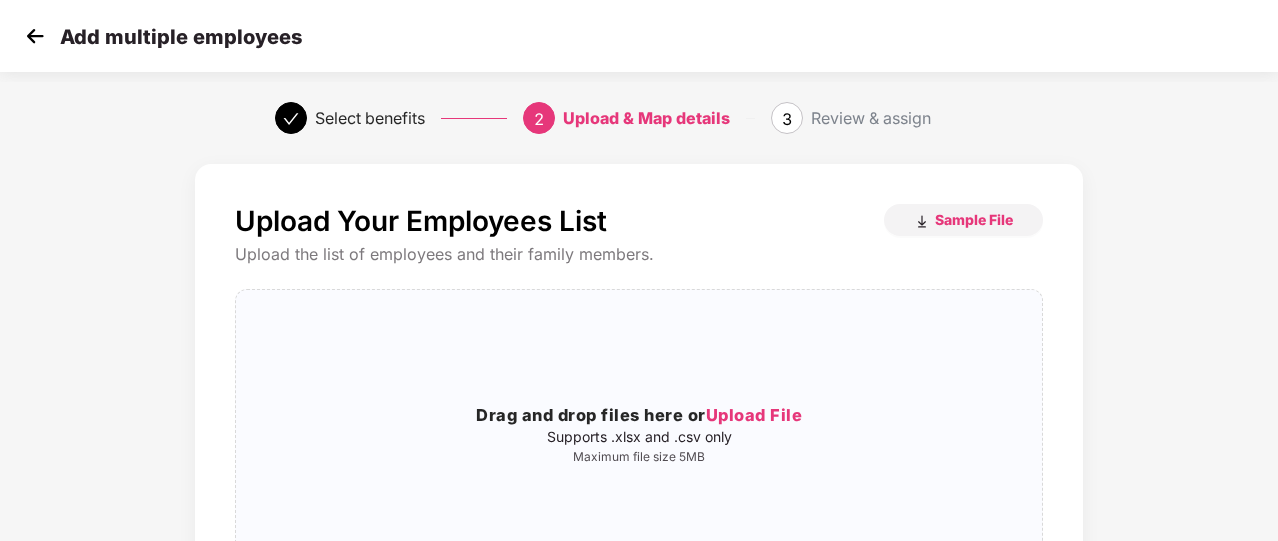 click at bounding box center (35, 36) 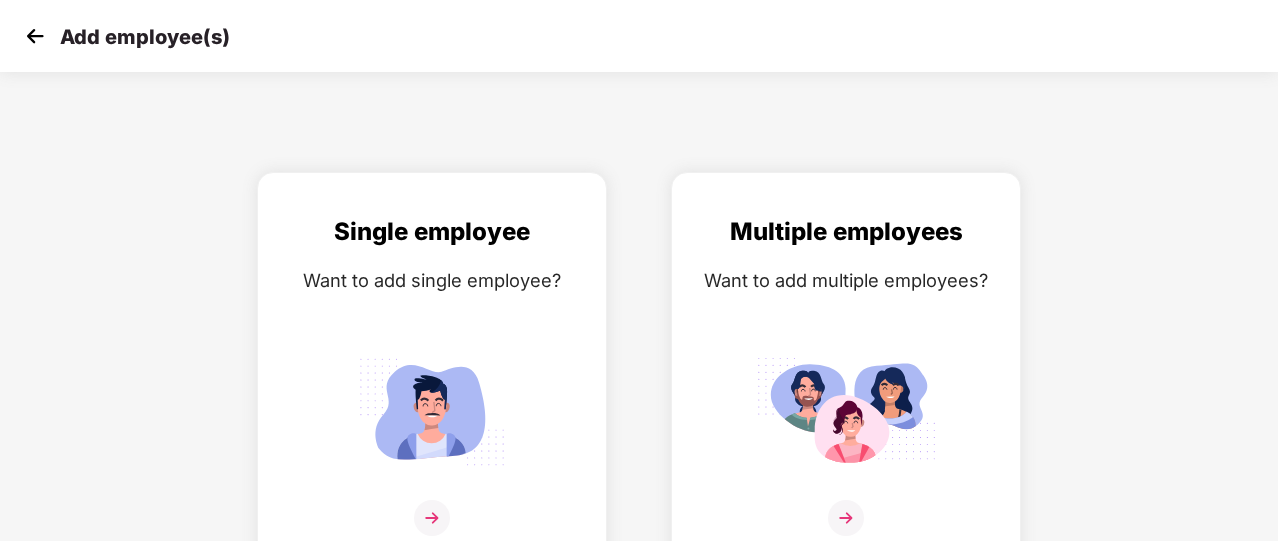 scroll, scrollTop: 24, scrollLeft: 0, axis: vertical 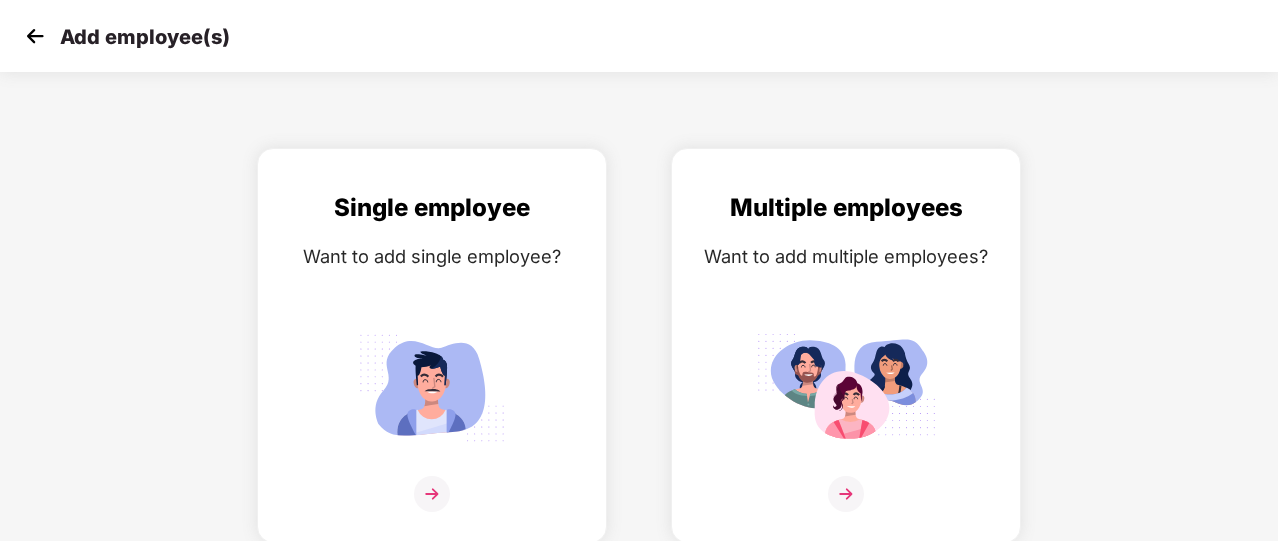 click at bounding box center (35, 36) 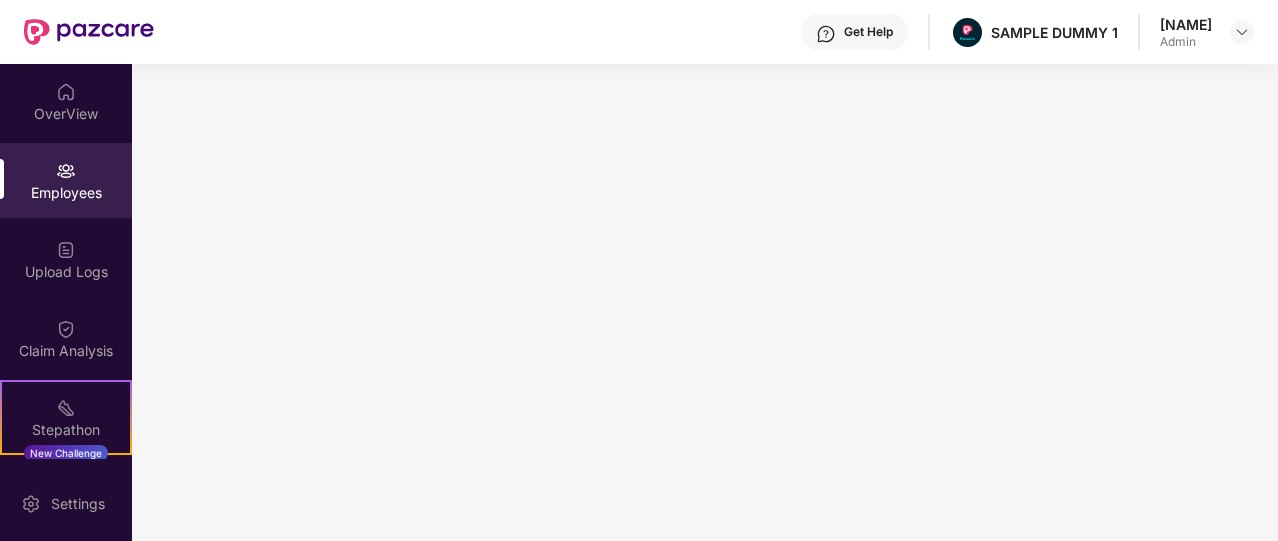 scroll, scrollTop: 0, scrollLeft: 0, axis: both 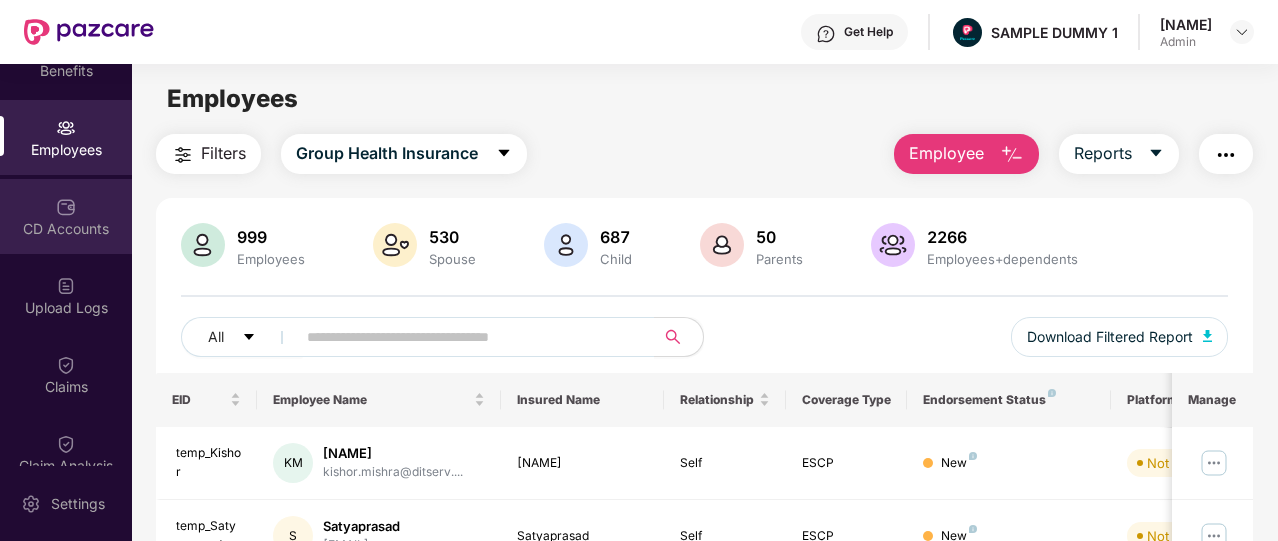 click on "CD Accounts" at bounding box center [66, 216] 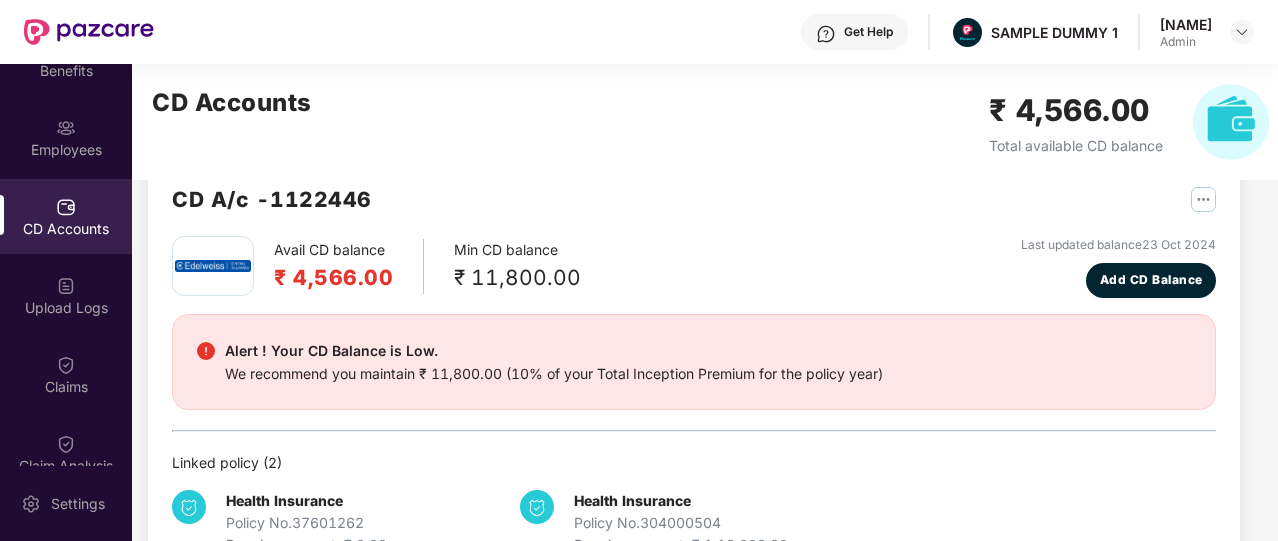 scroll, scrollTop: 0, scrollLeft: 0, axis: both 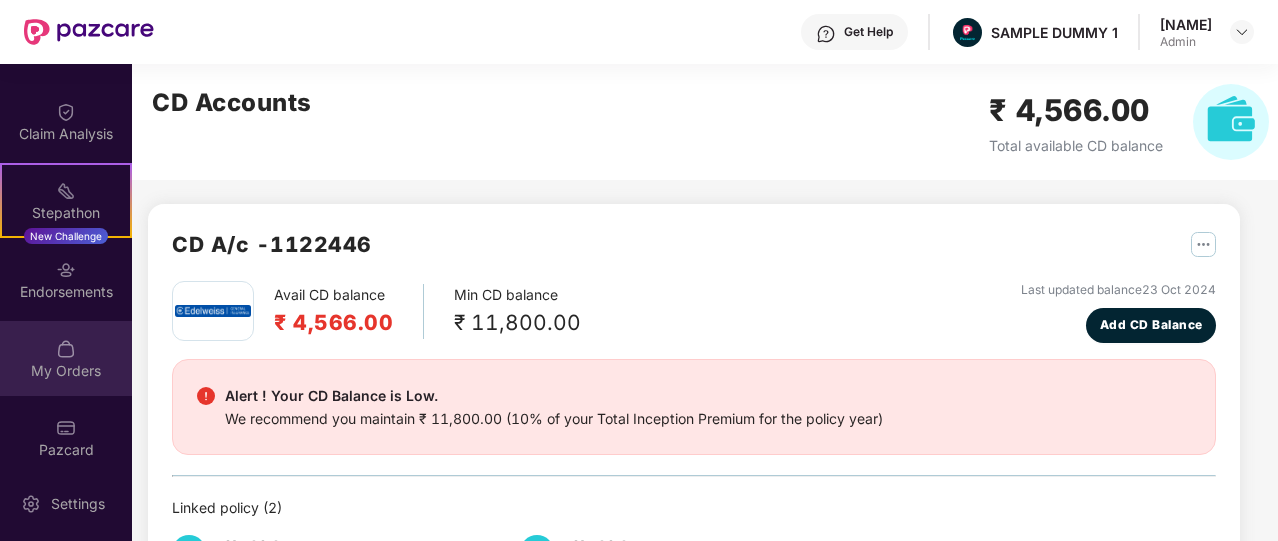 click on "My Orders" at bounding box center [66, 371] 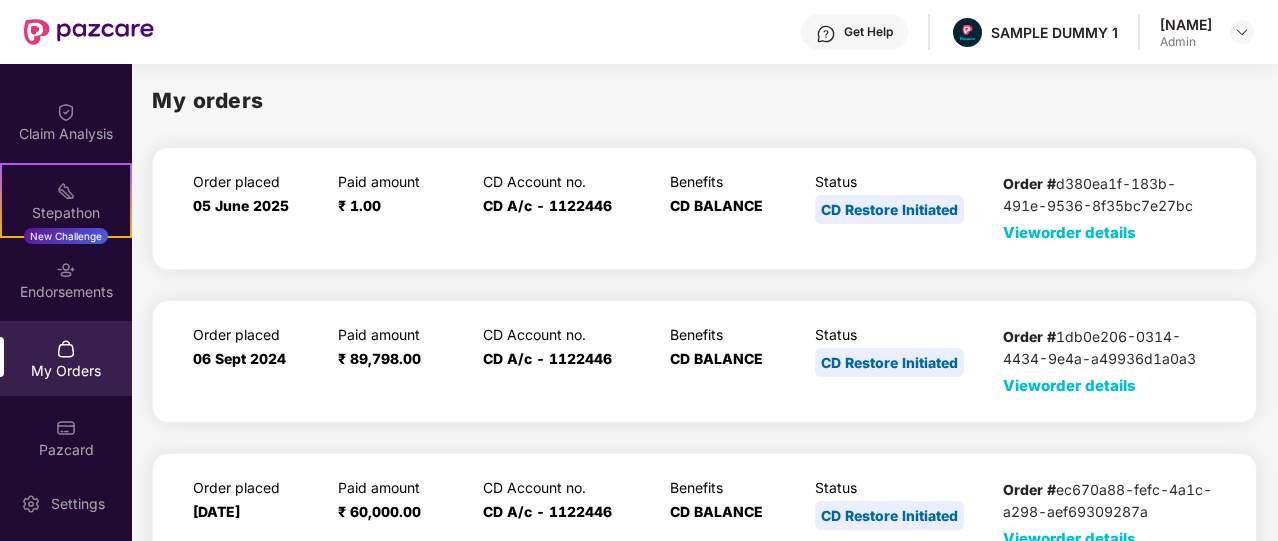 click on "View  order details" at bounding box center [1069, 232] 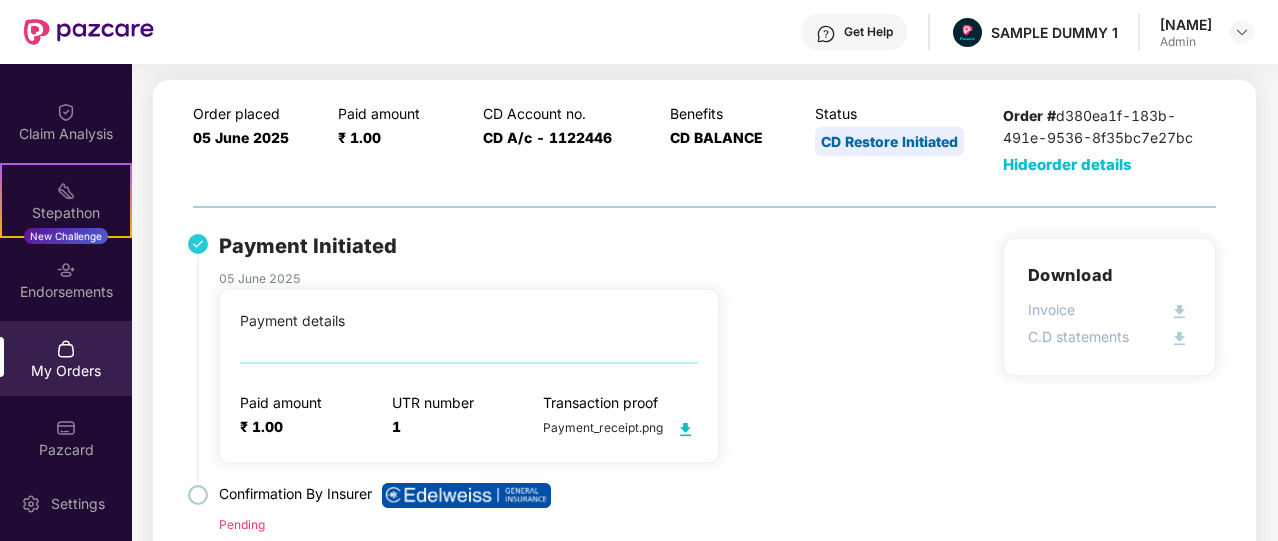 scroll, scrollTop: 70, scrollLeft: 0, axis: vertical 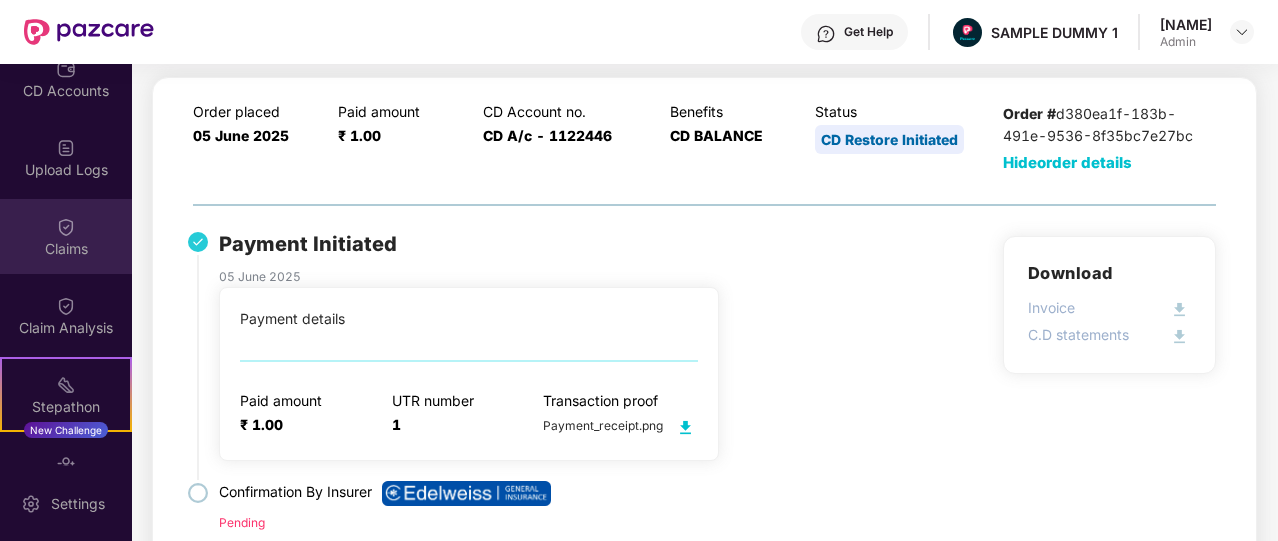 click on "Claims" at bounding box center [66, 249] 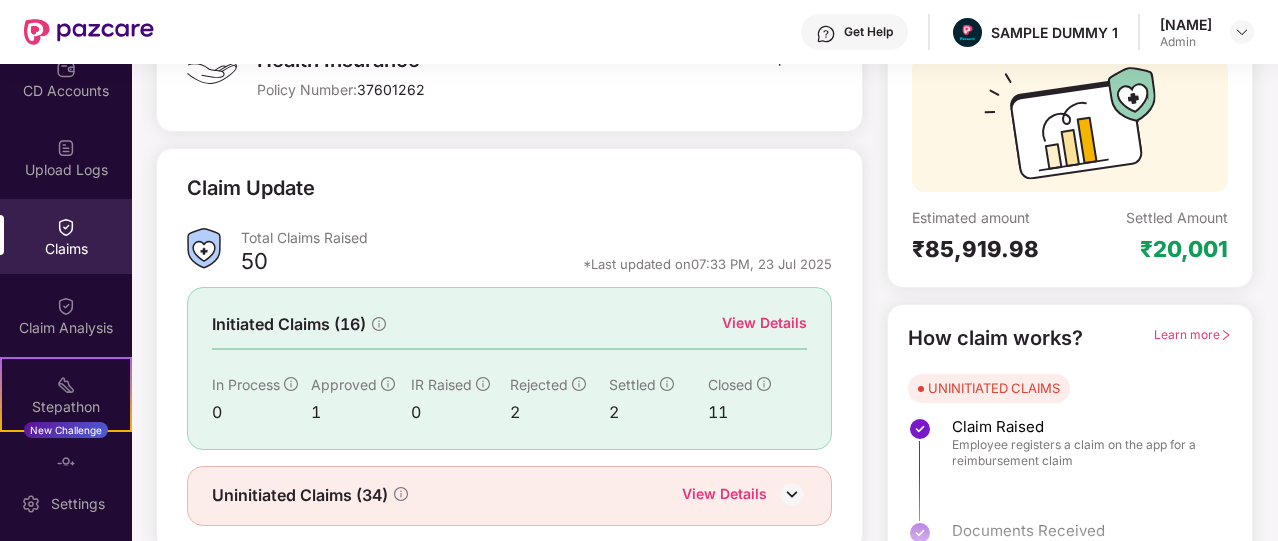 scroll, scrollTop: 181, scrollLeft: 0, axis: vertical 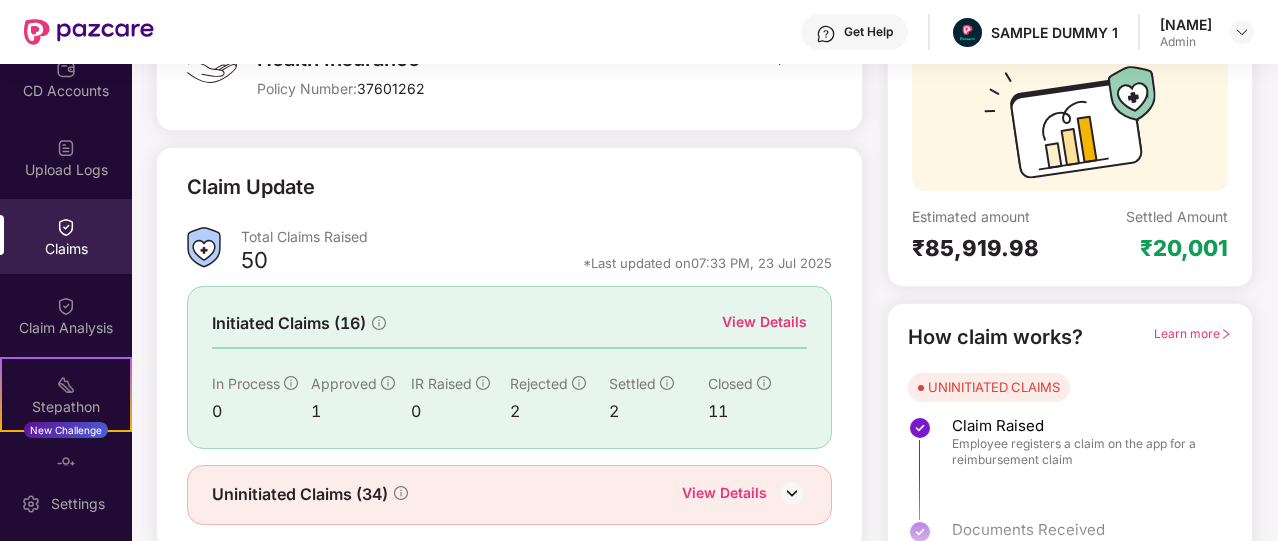 click on "View Details" at bounding box center [764, 322] 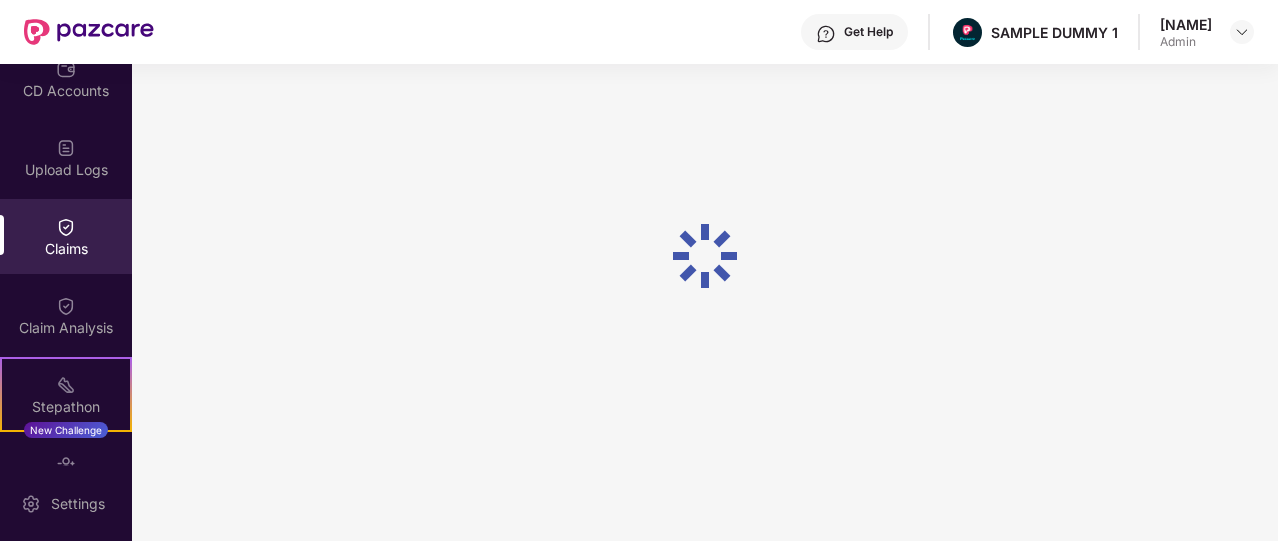scroll, scrollTop: 86, scrollLeft: 0, axis: vertical 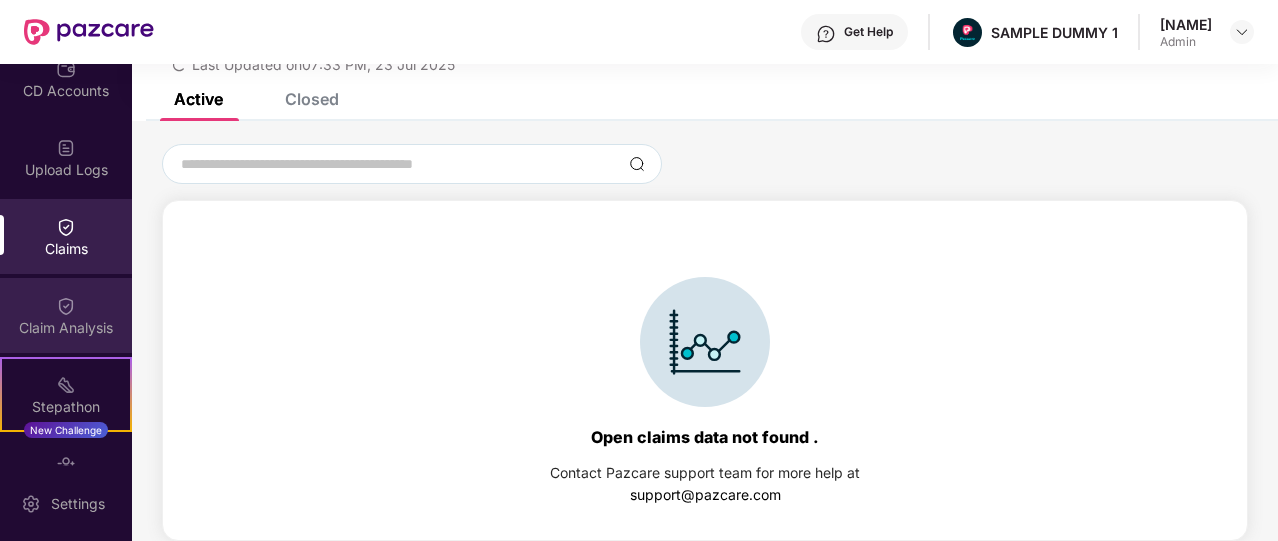 click on "Claim Analysis" at bounding box center [66, 315] 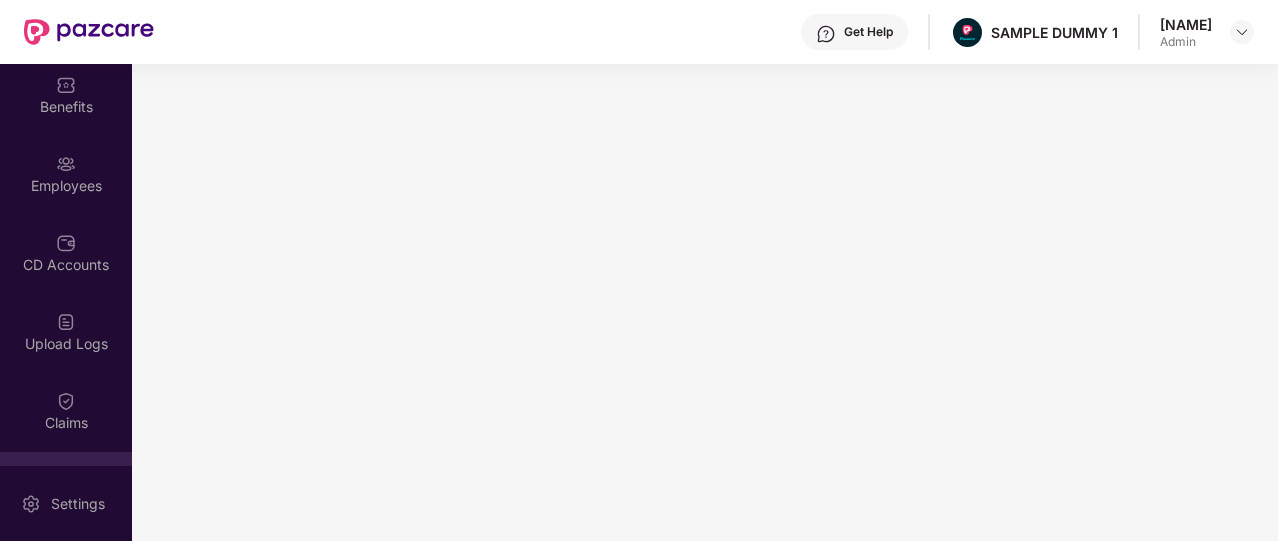 scroll, scrollTop: 0, scrollLeft: 0, axis: both 